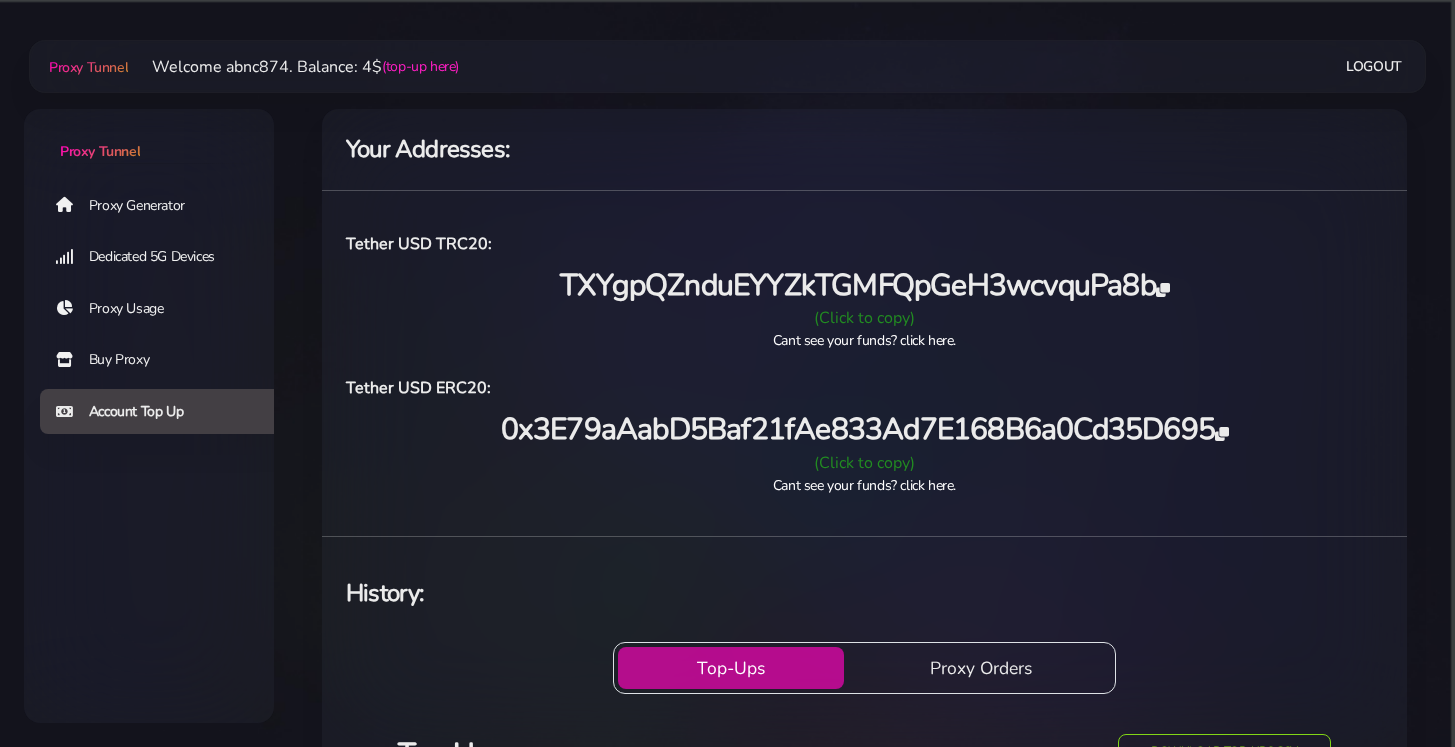 scroll, scrollTop: 0, scrollLeft: 0, axis: both 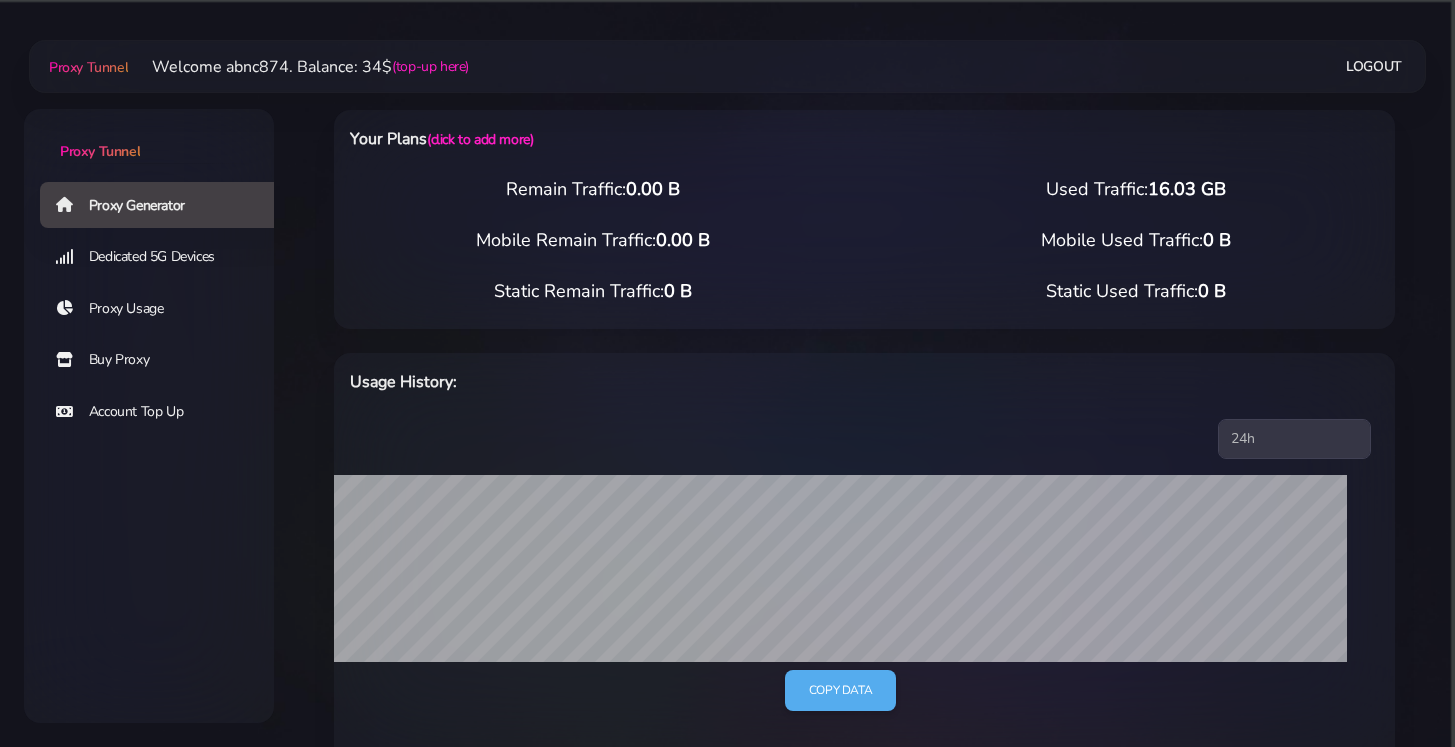 click on "Buy Proxy" at bounding box center (165, 360) 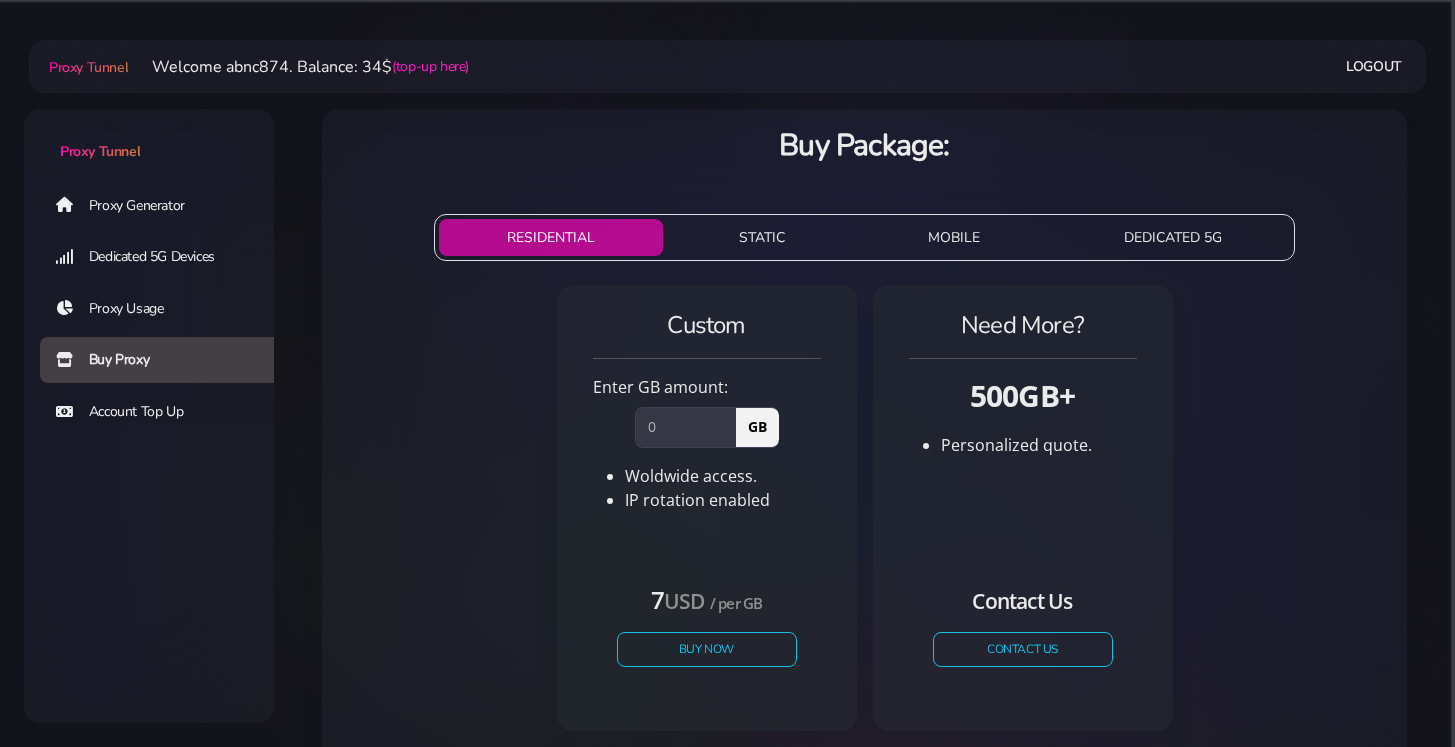 scroll, scrollTop: 0, scrollLeft: 0, axis: both 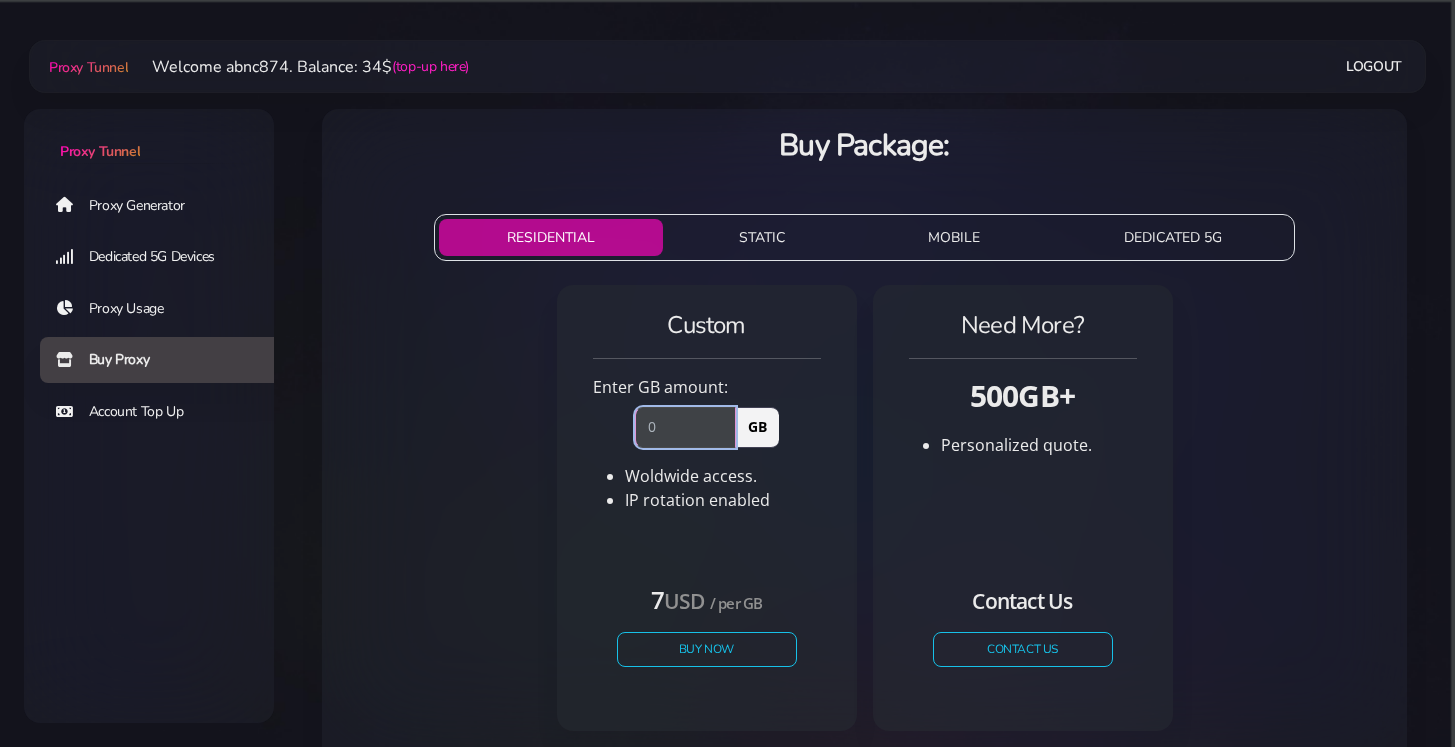 click at bounding box center [685, 427] 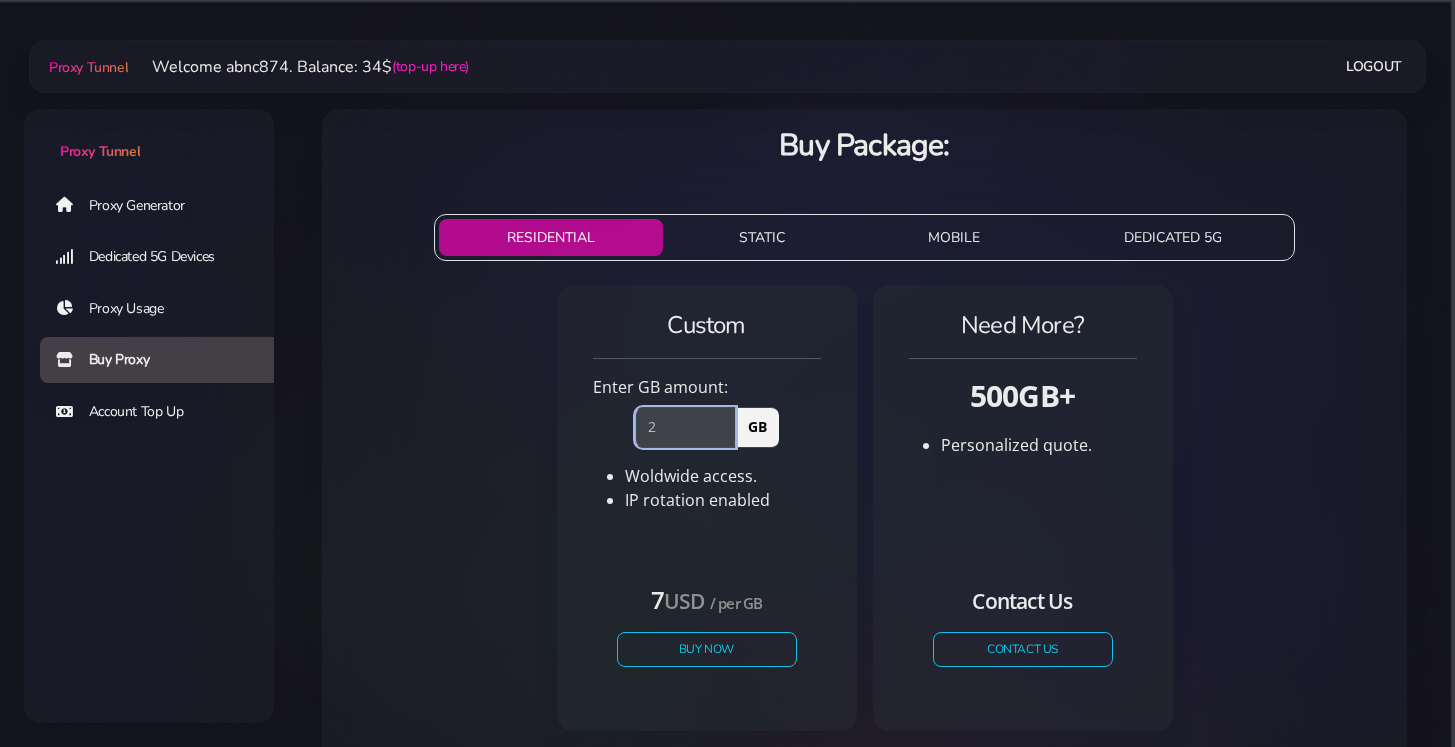 type on "2" 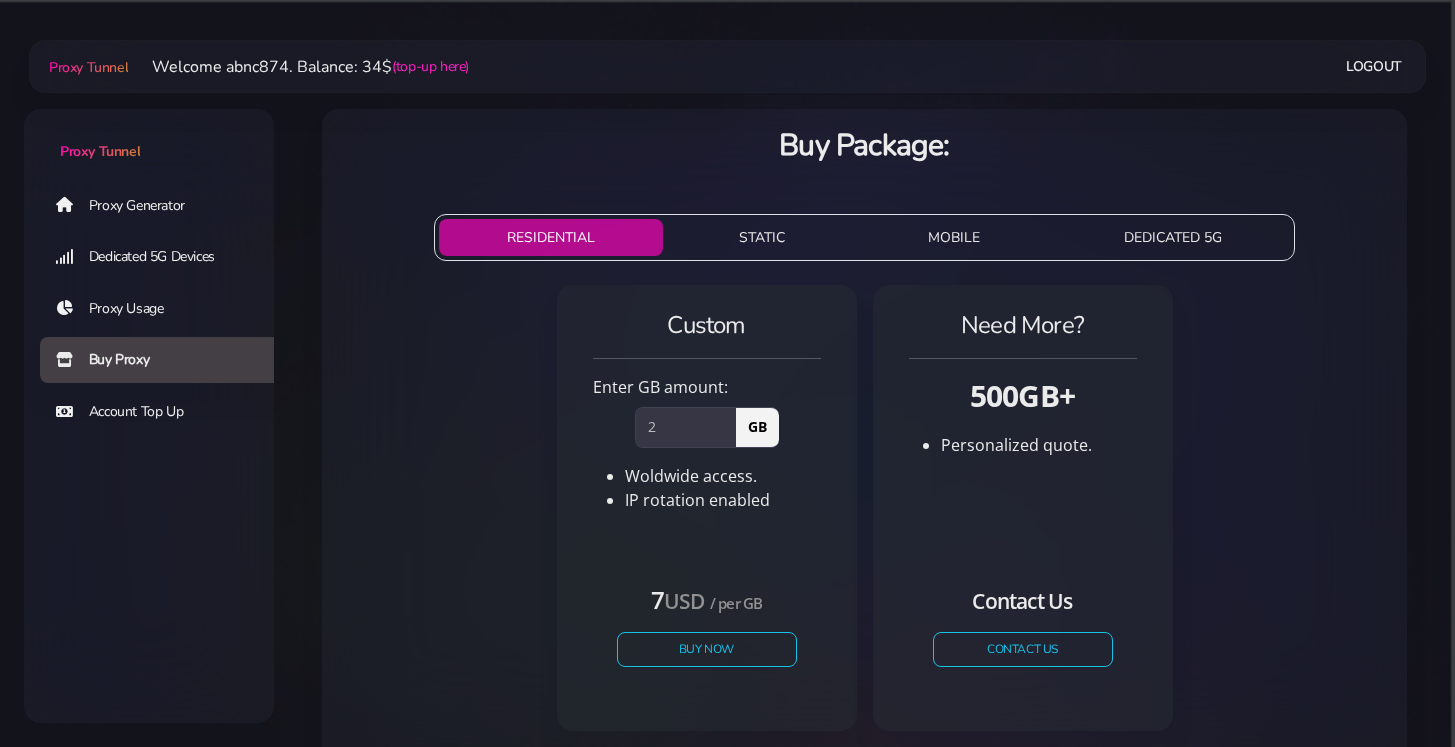 click on "Custom
Enter GB amount:
2
GB
Woldwide access.
IP rotation enabled" at bounding box center (707, 410) 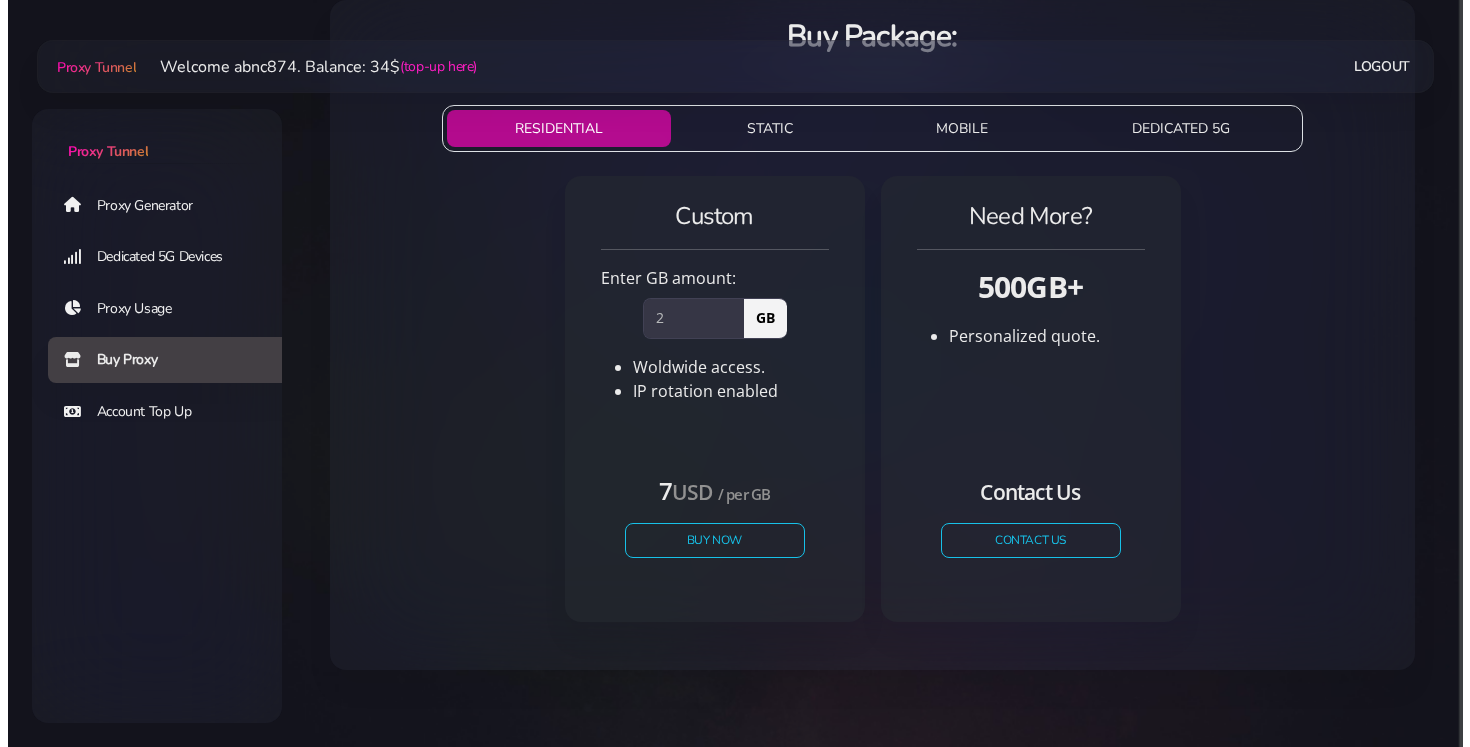 scroll, scrollTop: 106, scrollLeft: 0, axis: vertical 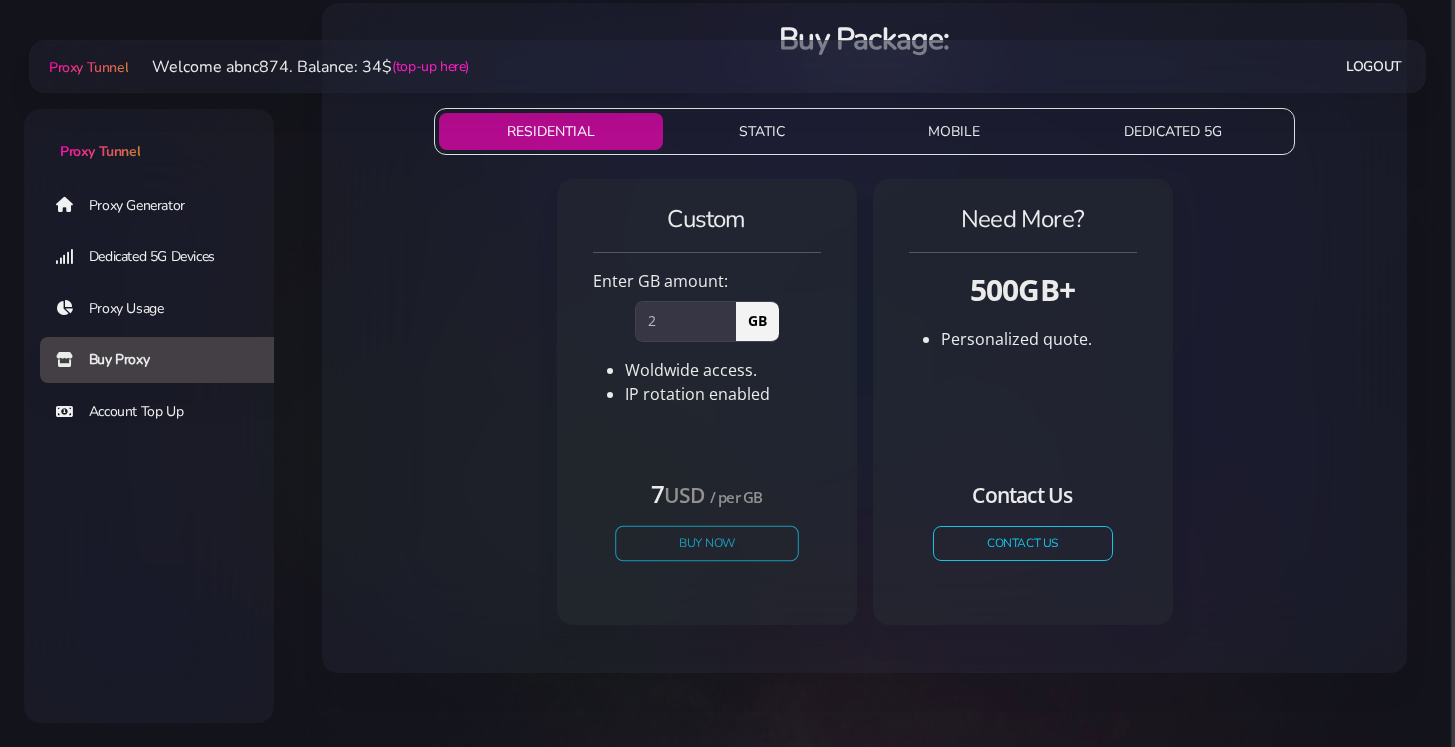 click on "Buy Now" at bounding box center (707, 543) 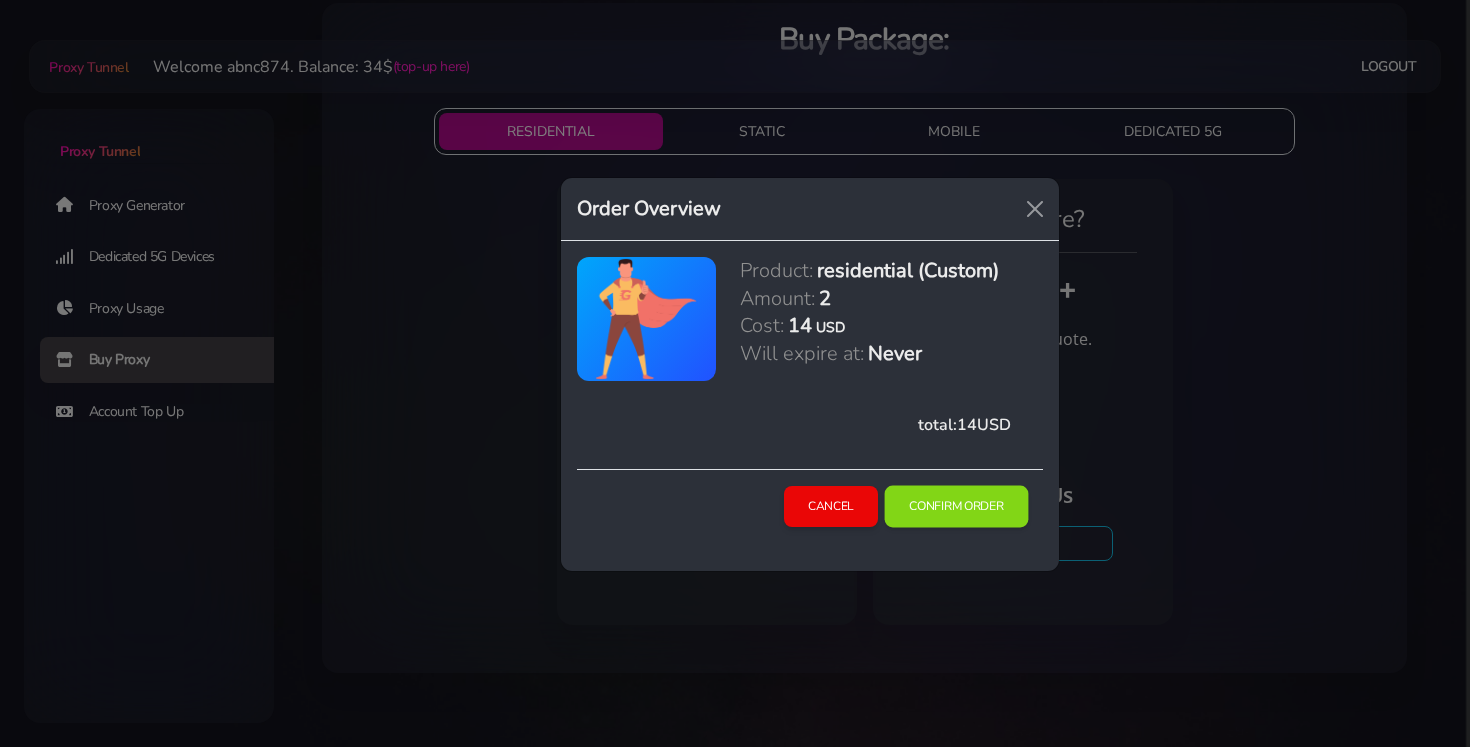 click on "Confirm Order" at bounding box center (956, 507) 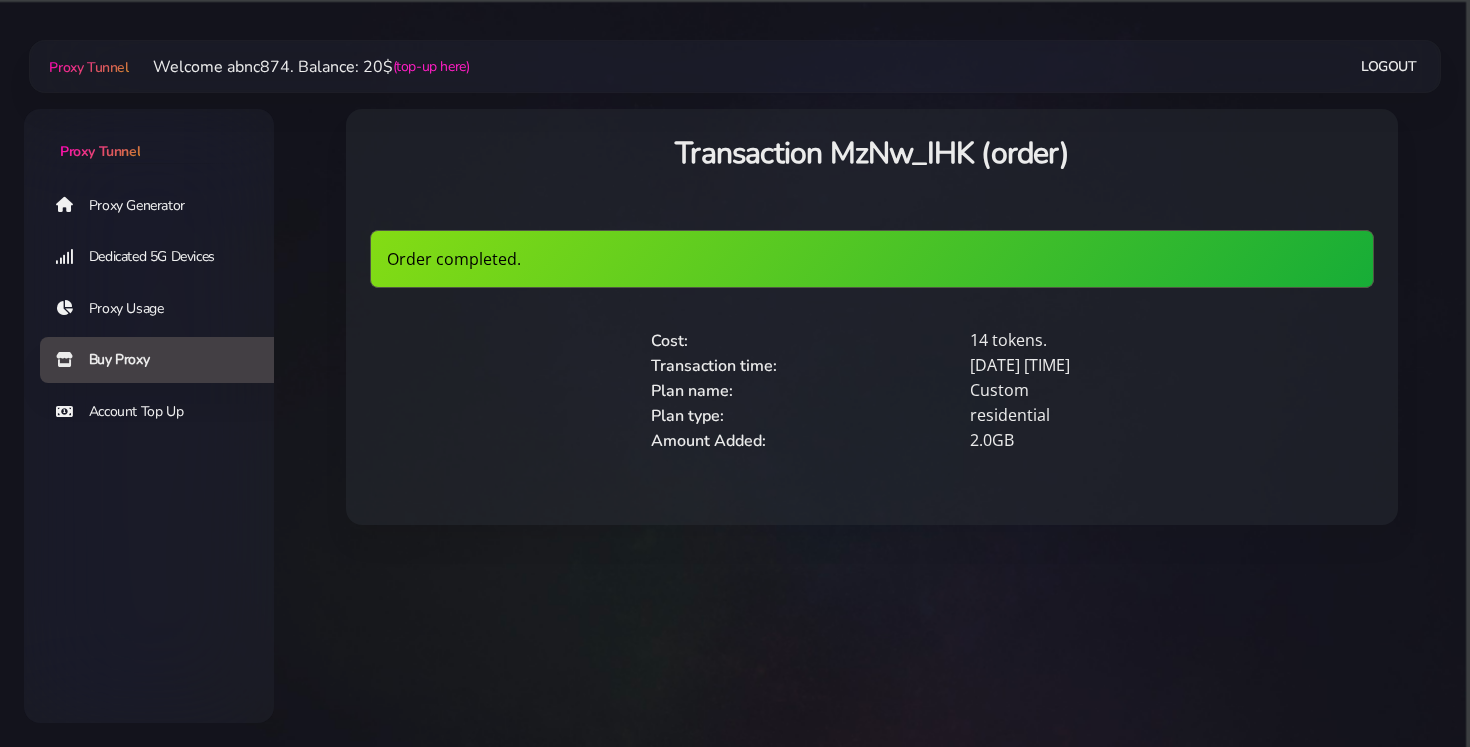 scroll, scrollTop: 0, scrollLeft: 0, axis: both 